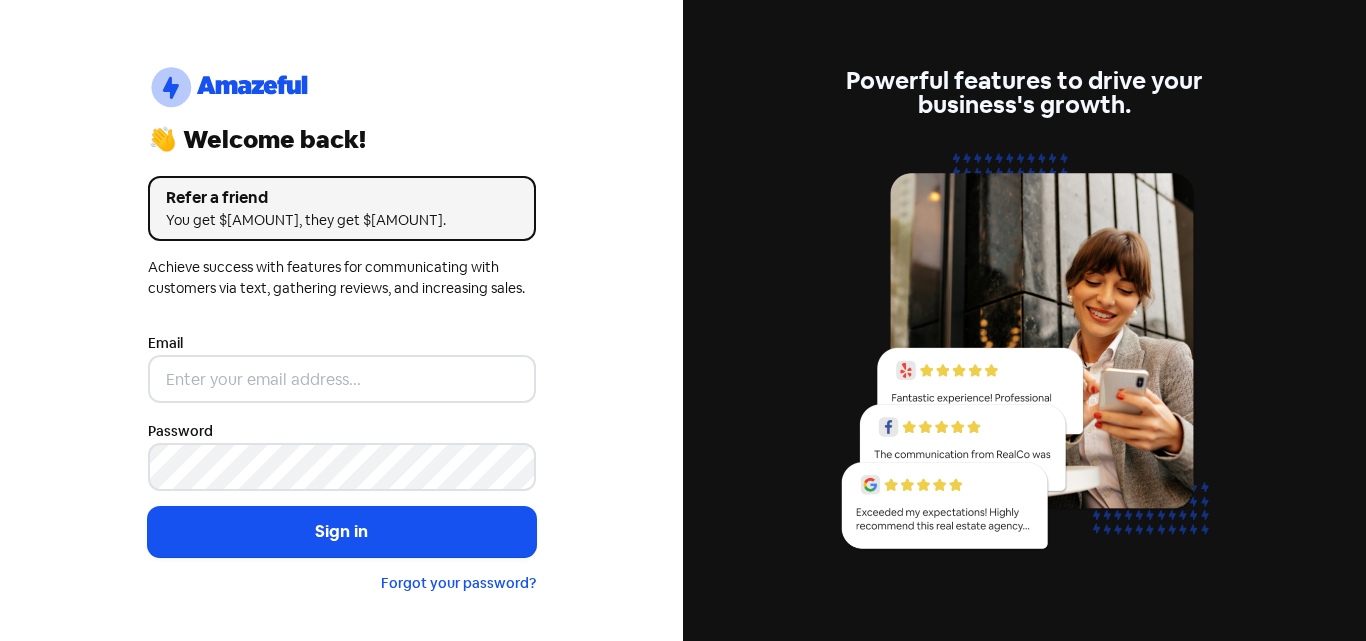 scroll, scrollTop: 0, scrollLeft: 0, axis: both 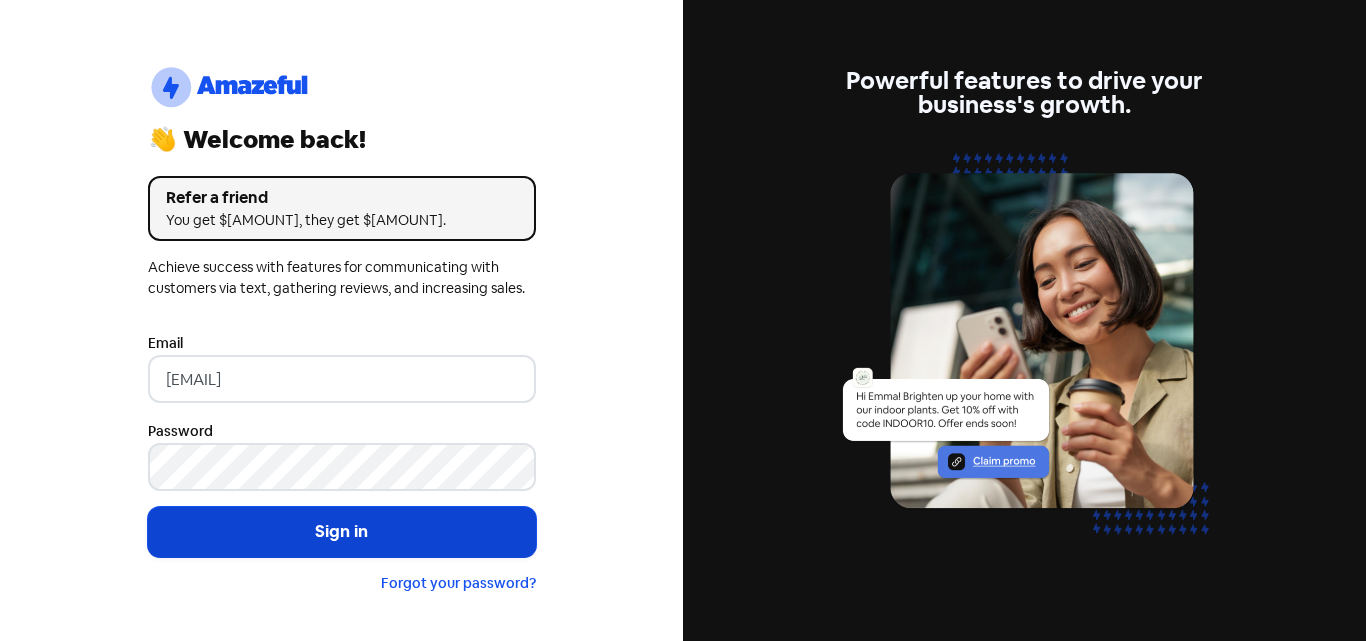 click on "Sign in" at bounding box center [342, 532] 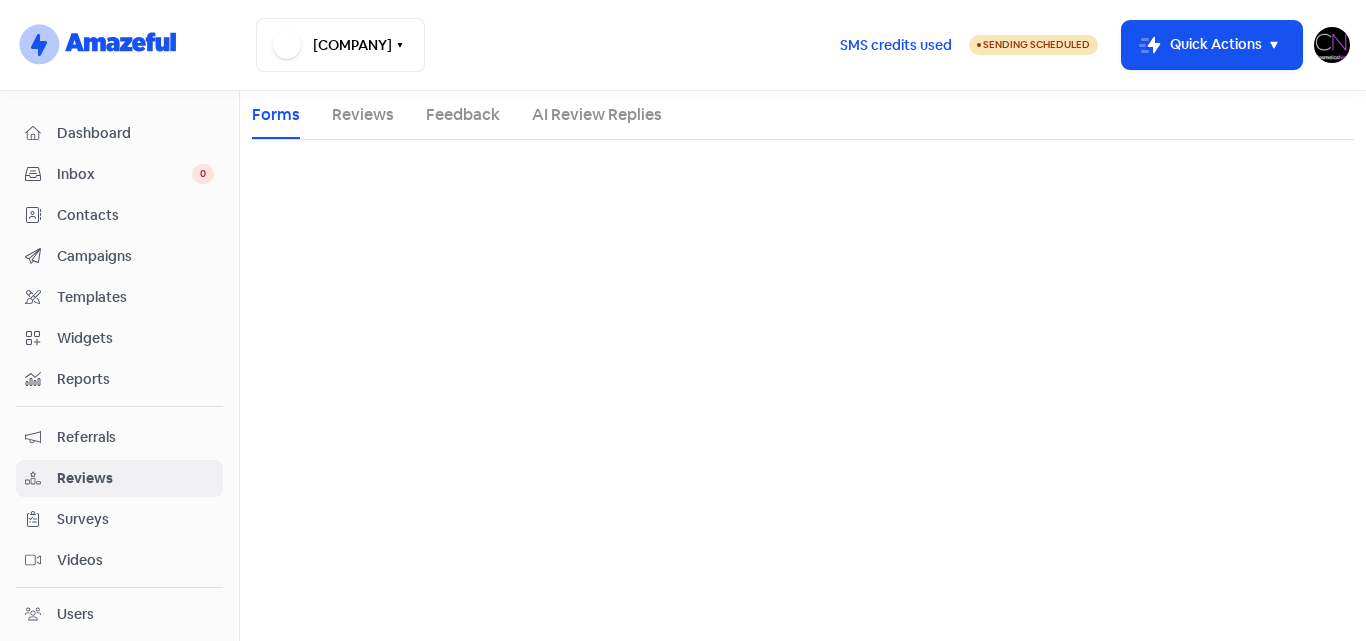 scroll, scrollTop: 0, scrollLeft: 0, axis: both 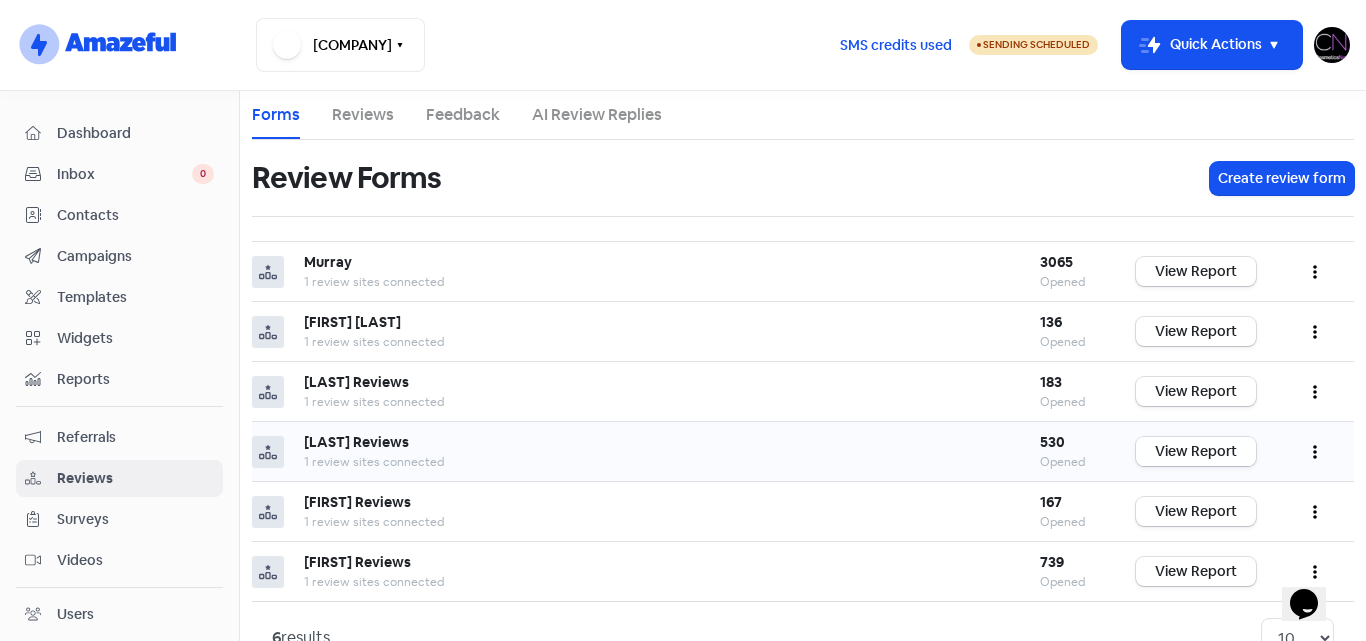 click on "View Report" at bounding box center (1196, 451) 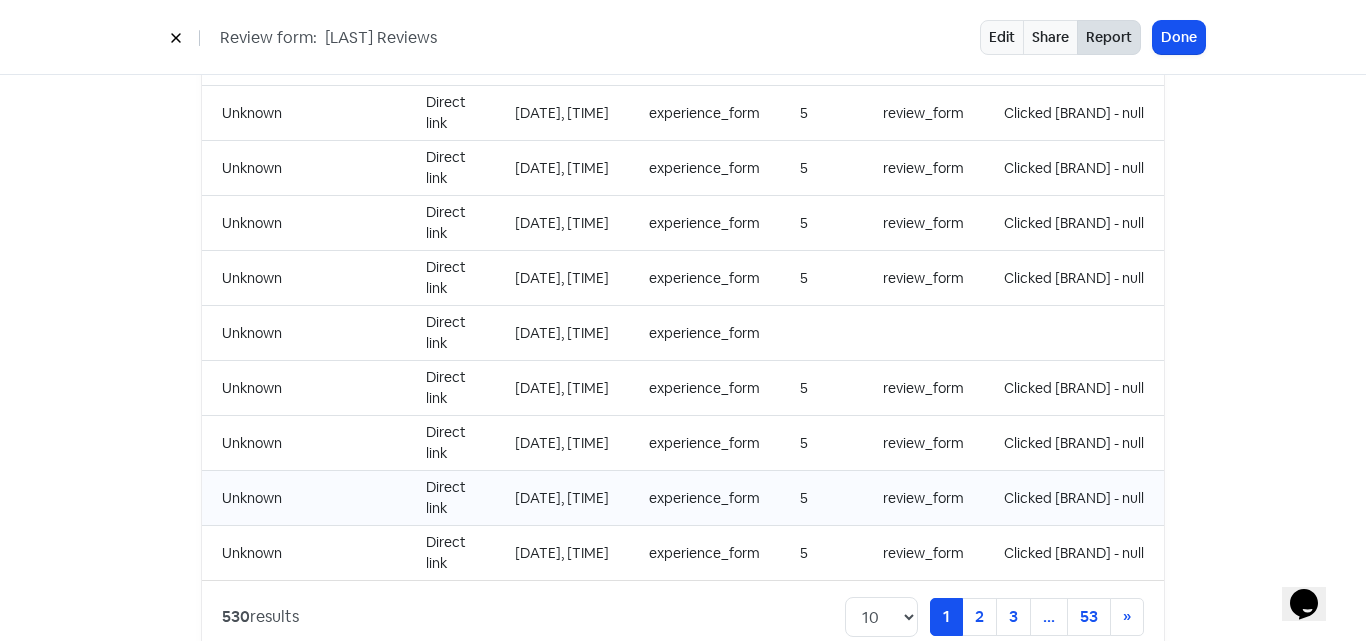 scroll, scrollTop: 2163, scrollLeft: 0, axis: vertical 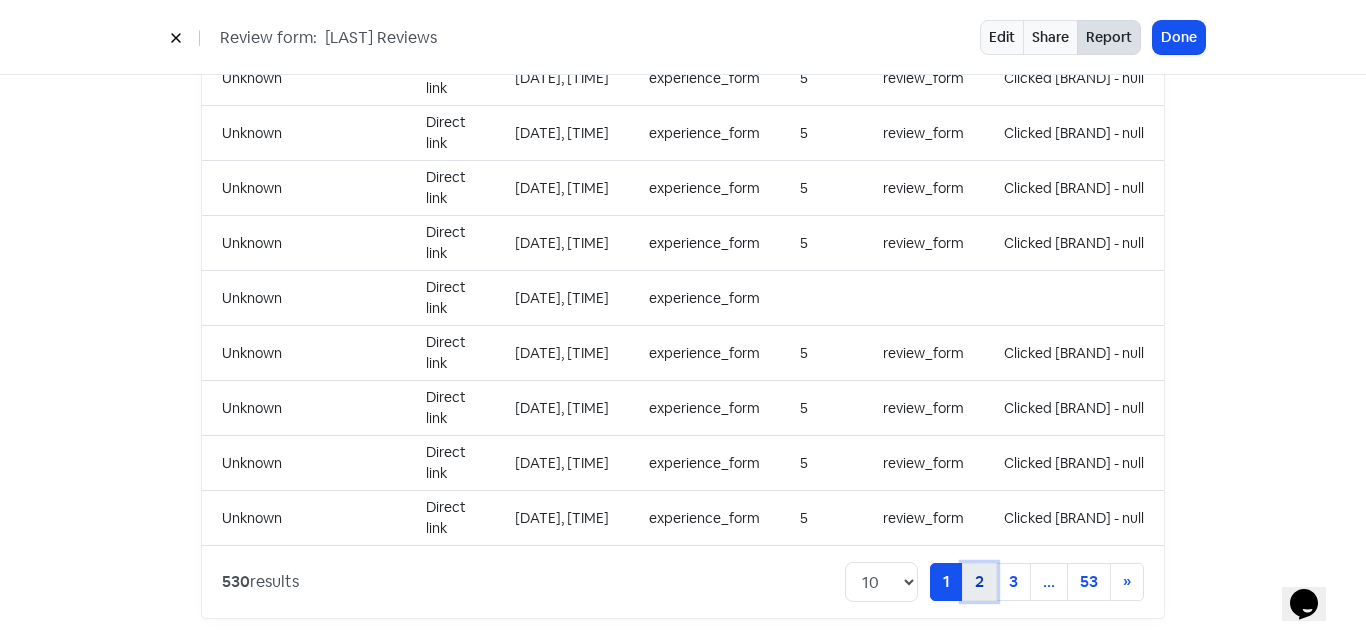 click on "2" at bounding box center [979, 582] 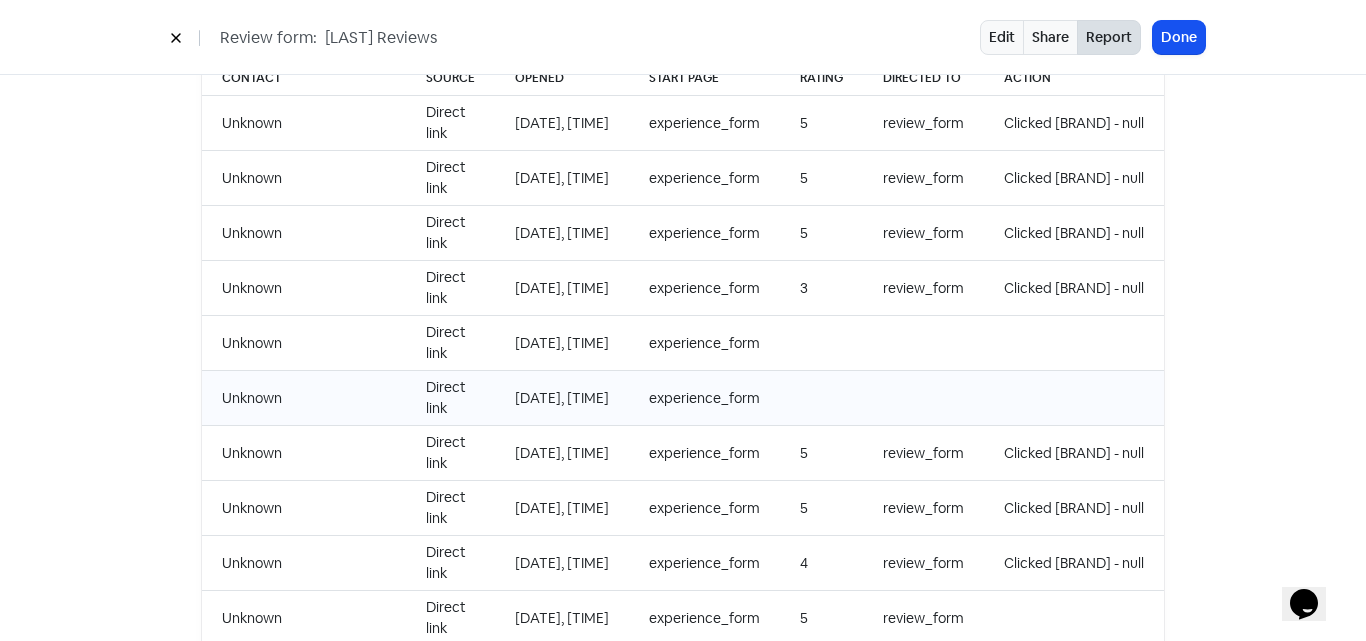 scroll, scrollTop: 2163, scrollLeft: 0, axis: vertical 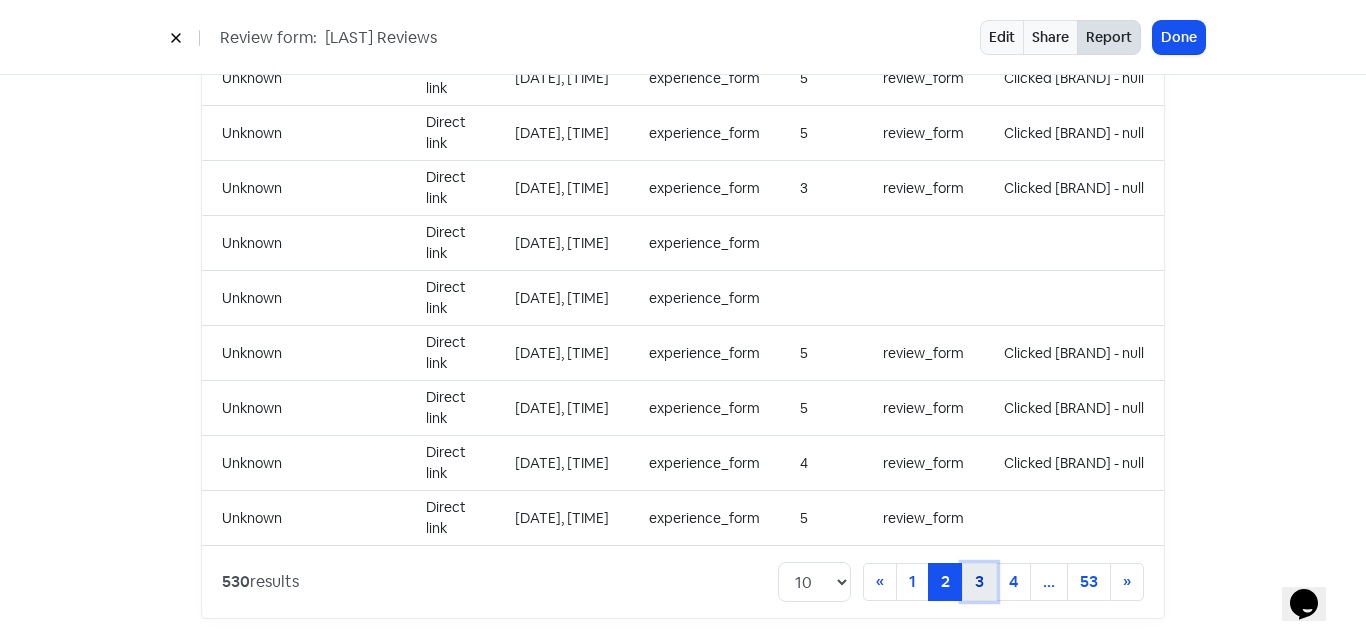 click on "3" at bounding box center [979, 582] 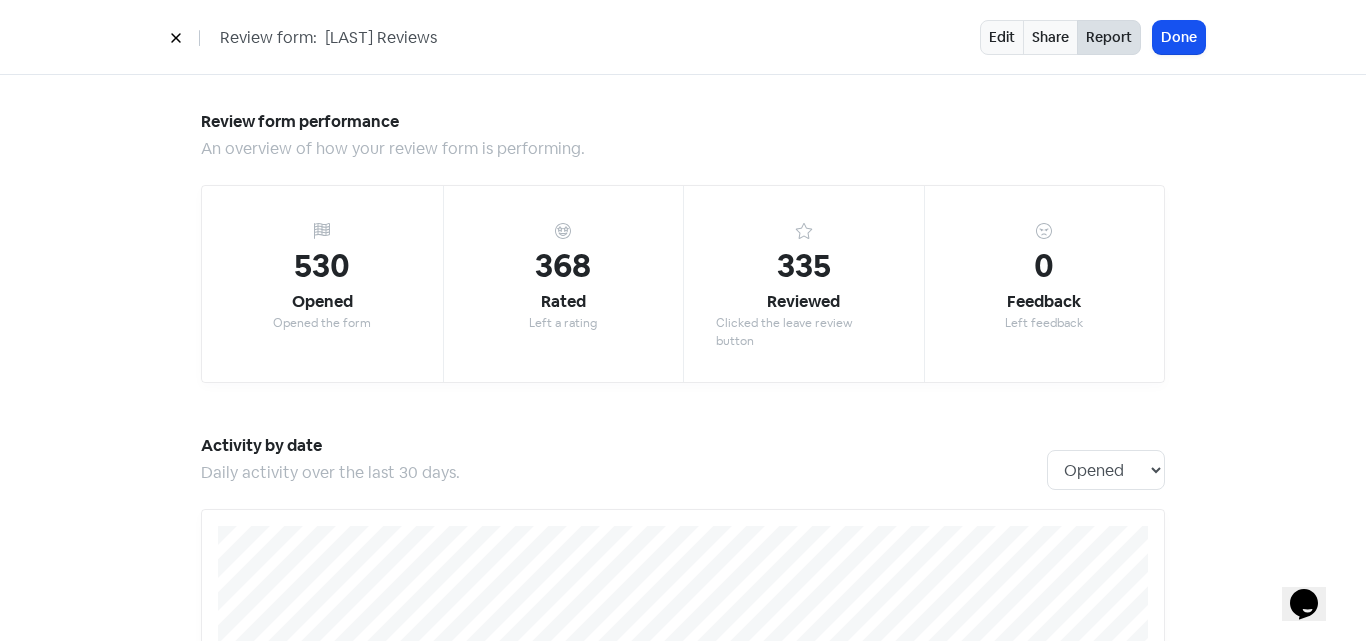scroll, scrollTop: 0, scrollLeft: 0, axis: both 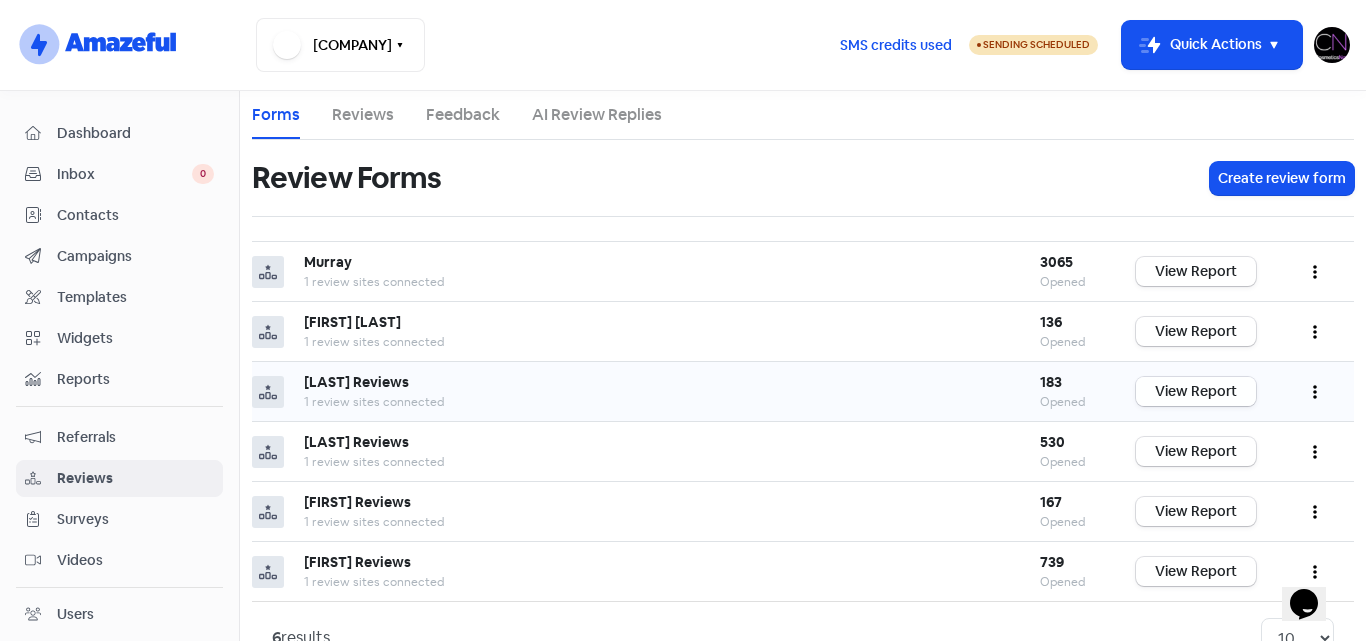 click on "View Report" at bounding box center (1196, 391) 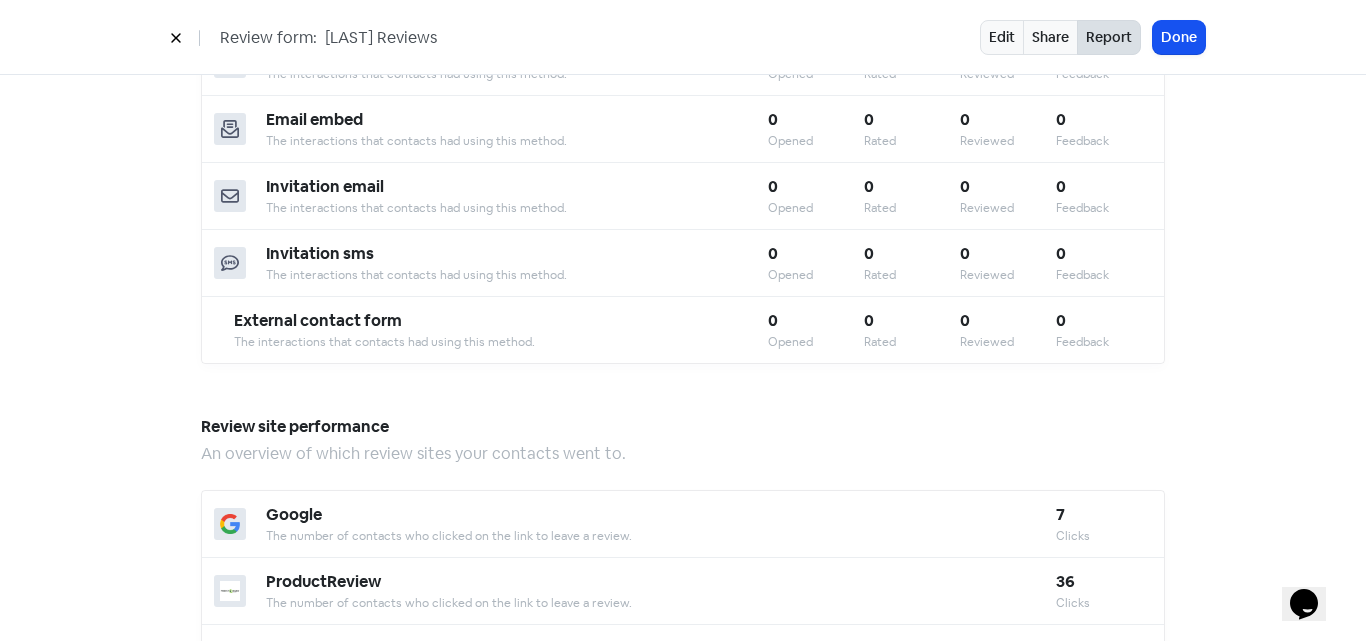 scroll, scrollTop: 763, scrollLeft: 0, axis: vertical 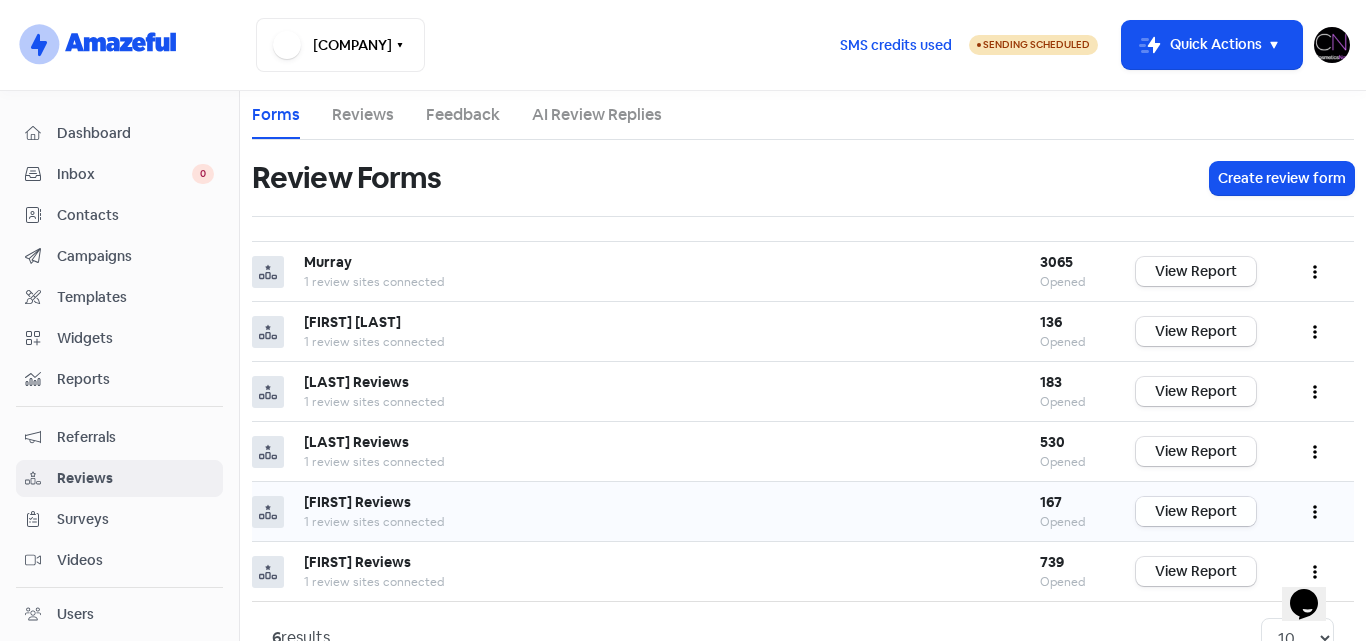 click on "View Report" at bounding box center (1196, 511) 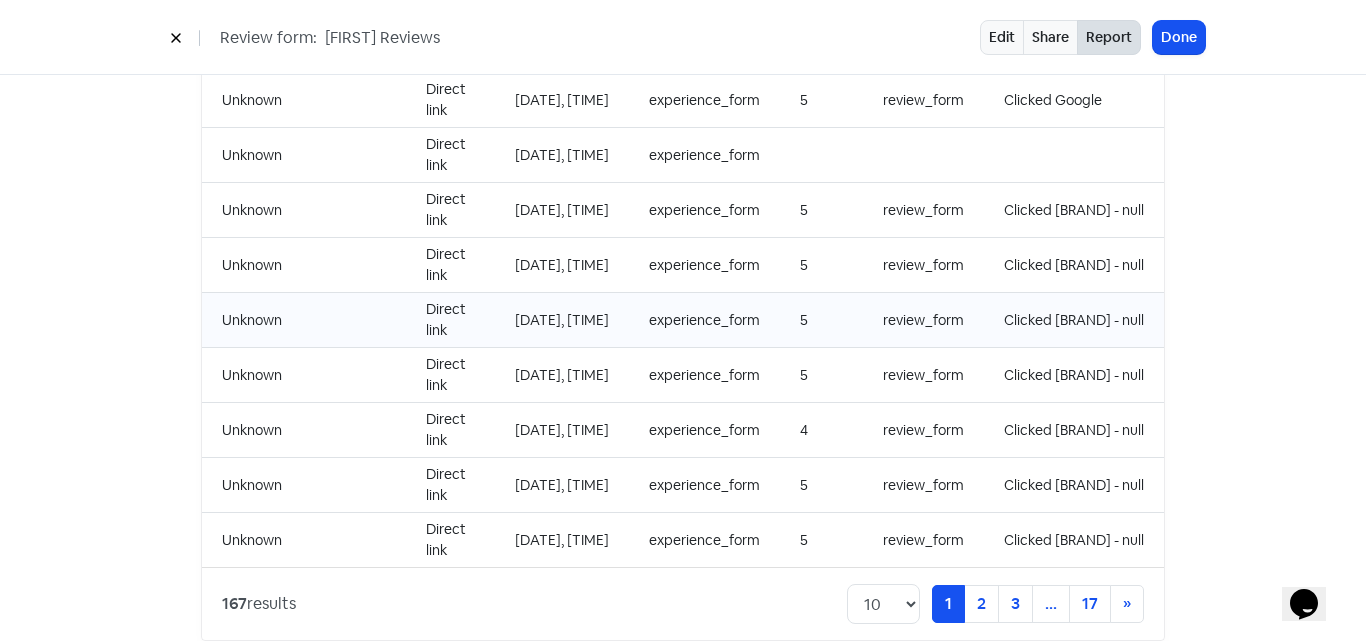 scroll, scrollTop: 2163, scrollLeft: 0, axis: vertical 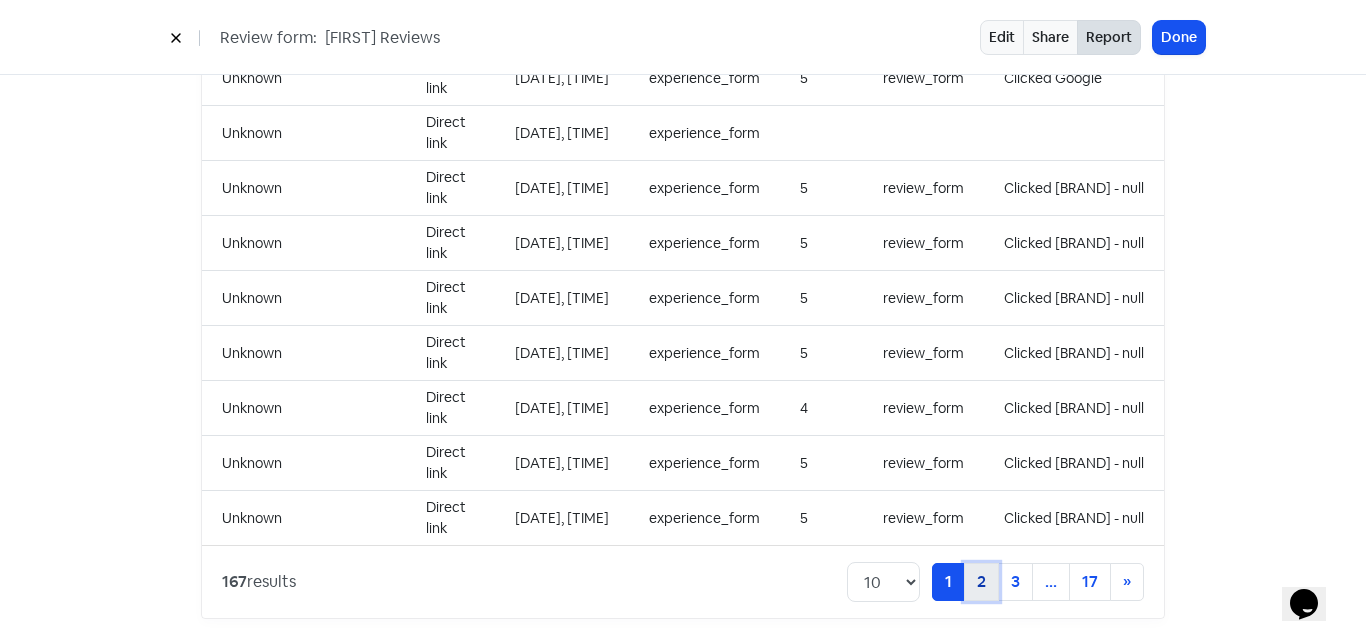 click on "2" at bounding box center [981, 582] 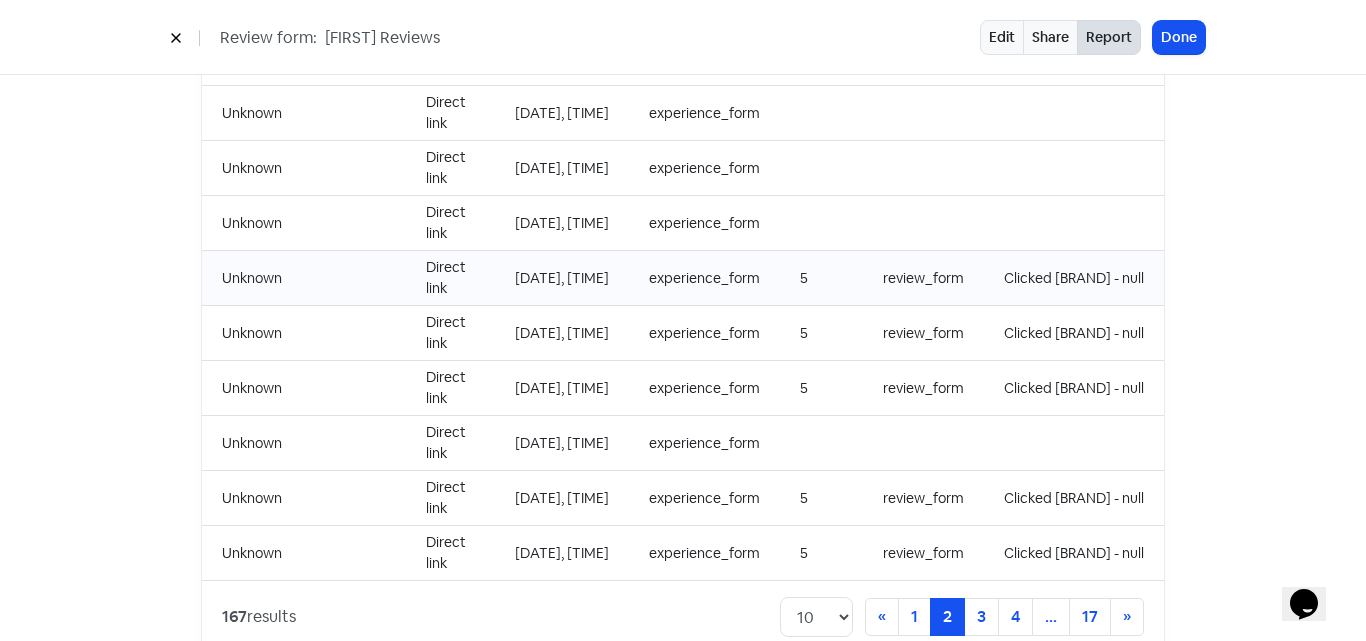 scroll, scrollTop: 2163, scrollLeft: 0, axis: vertical 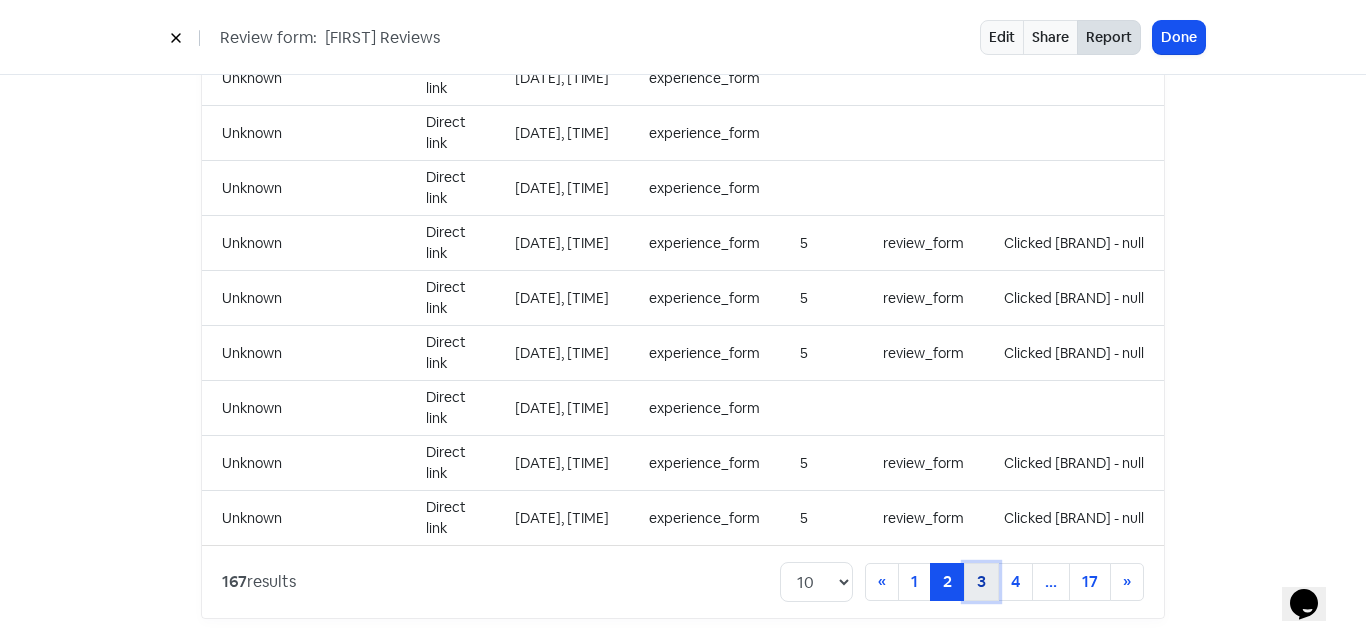 click on "3" at bounding box center [981, 582] 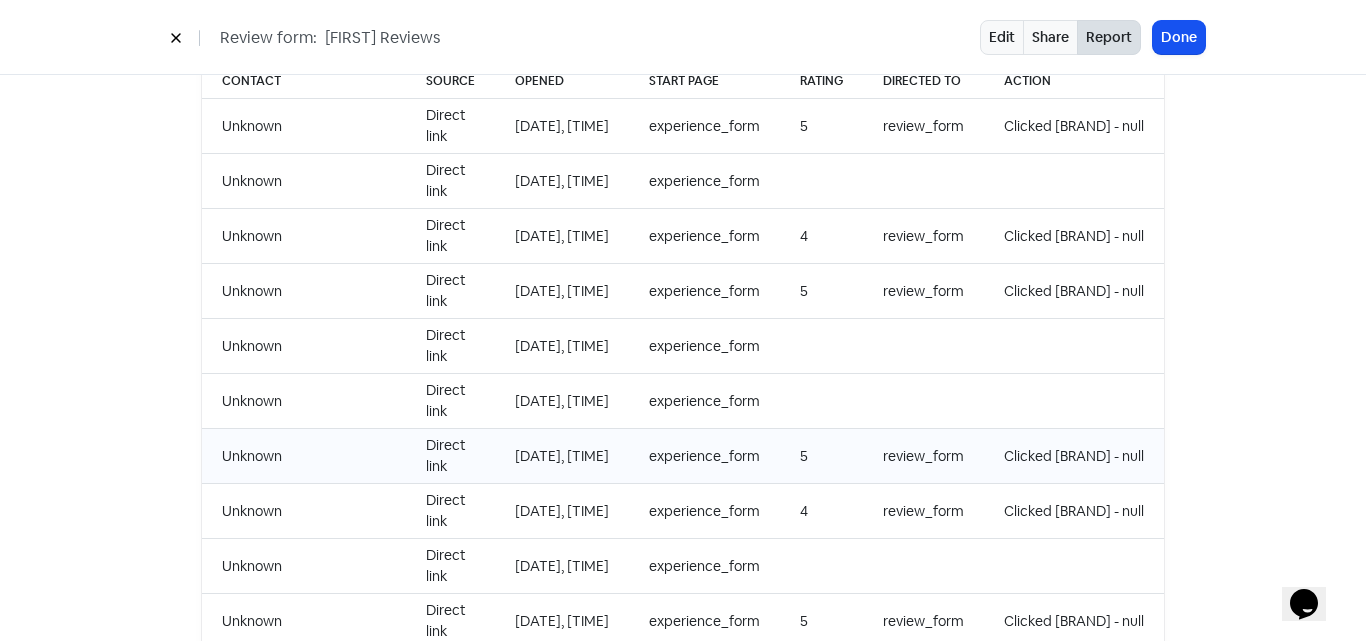 scroll, scrollTop: 2163, scrollLeft: 0, axis: vertical 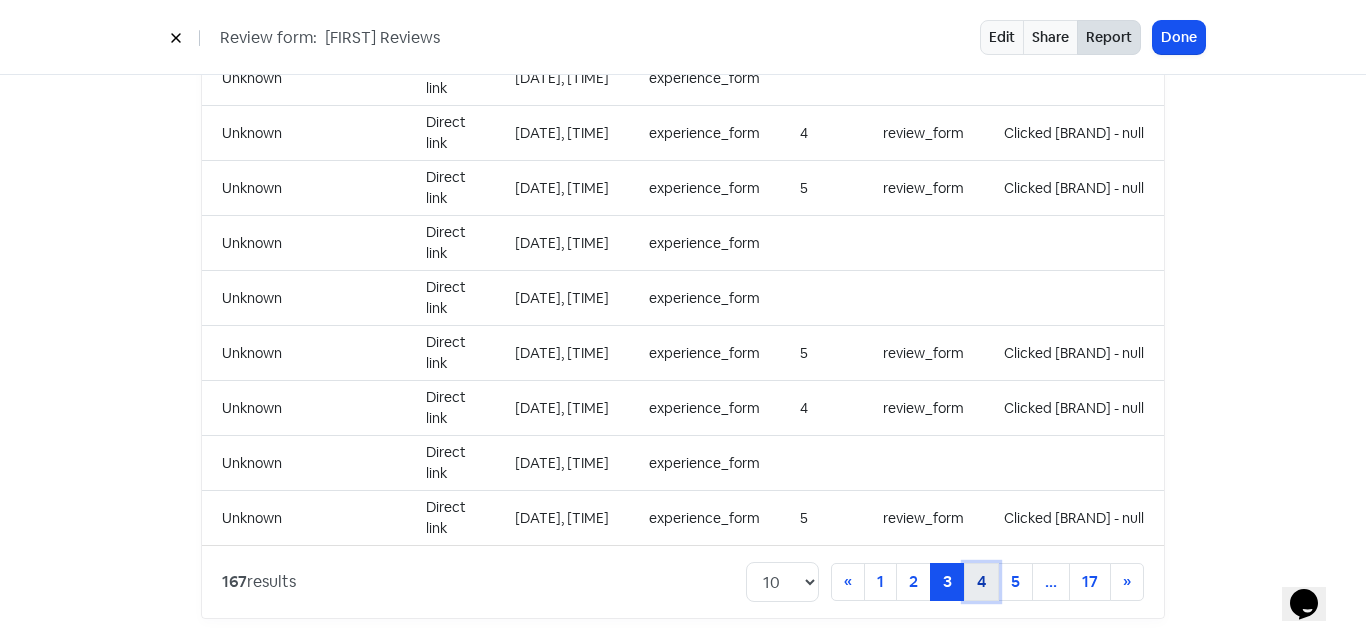 click on "4" at bounding box center [981, 582] 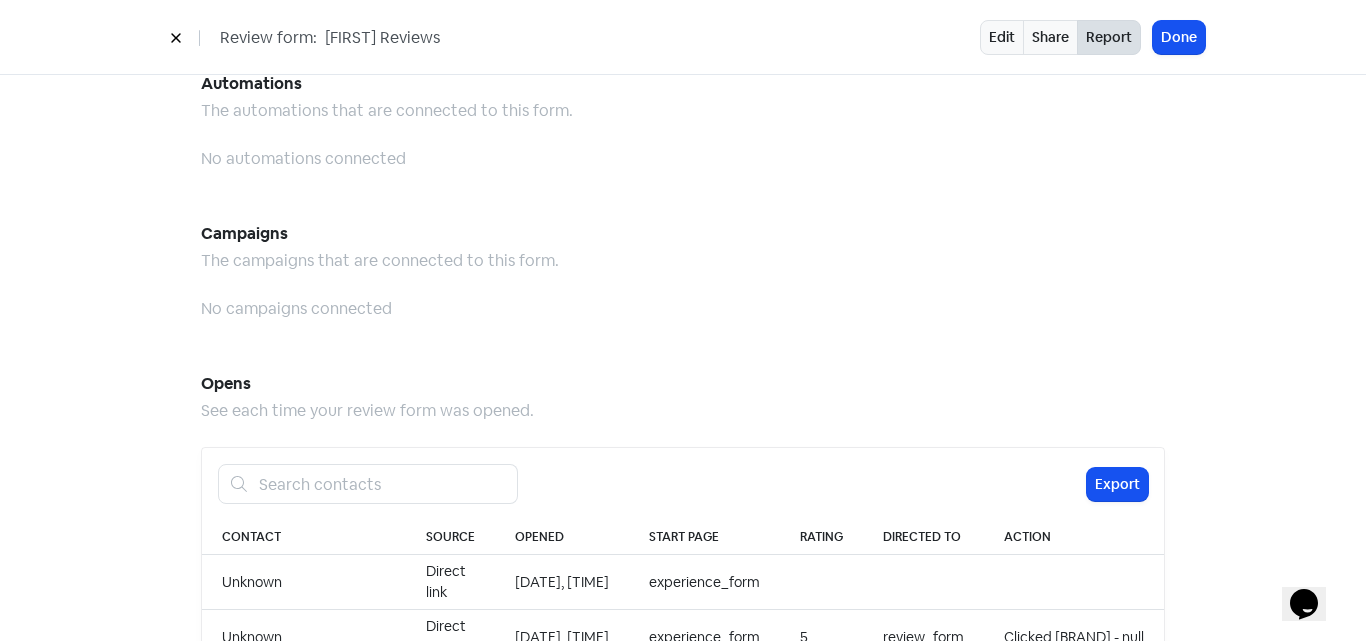 scroll, scrollTop: 1563, scrollLeft: 0, axis: vertical 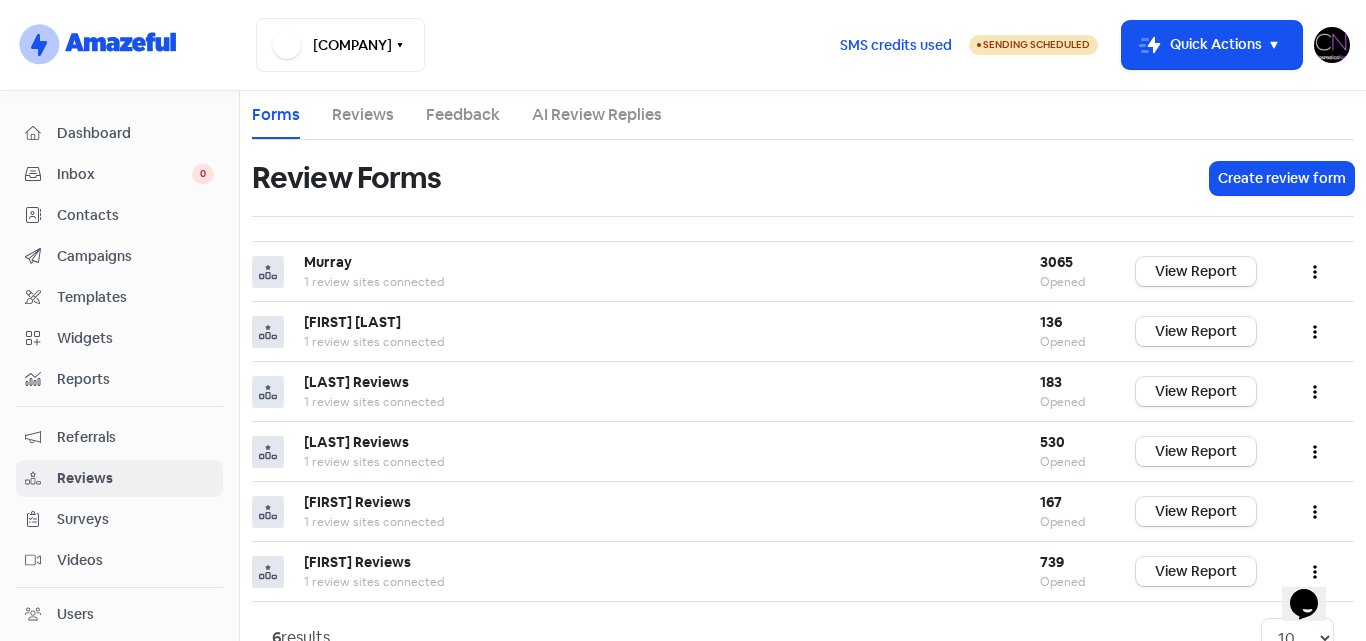 click at bounding box center (1332, 45) 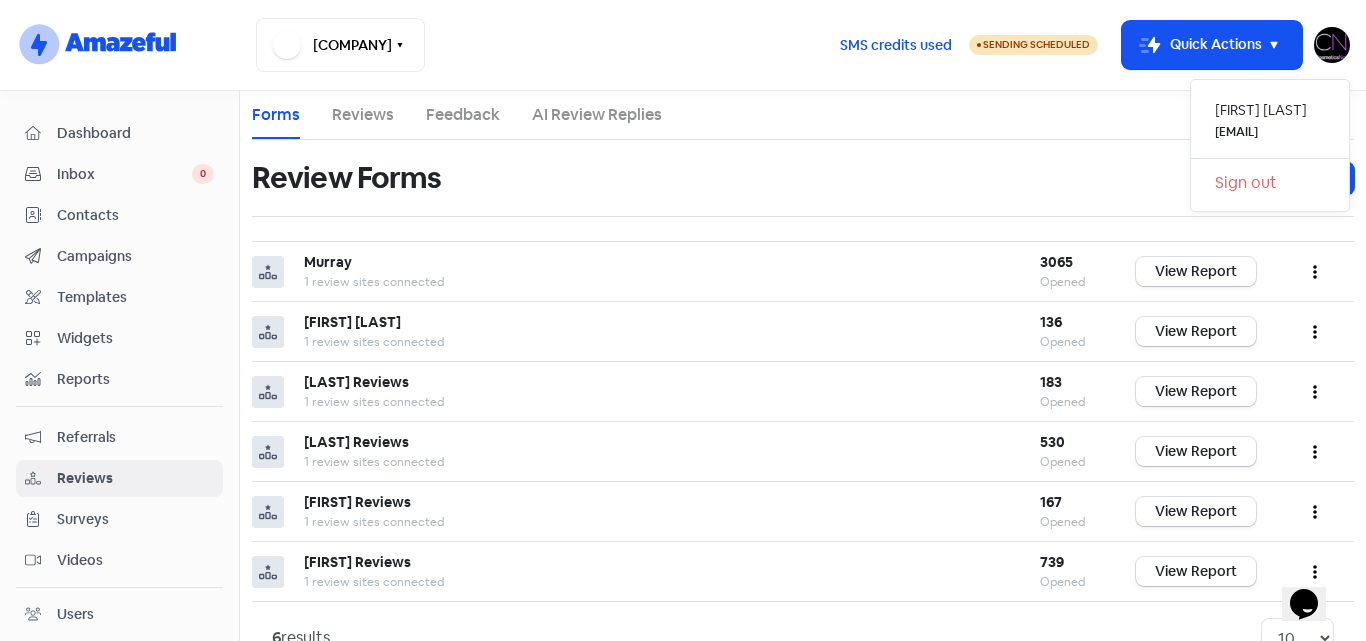 click on "Sign out" at bounding box center (1270, 183) 